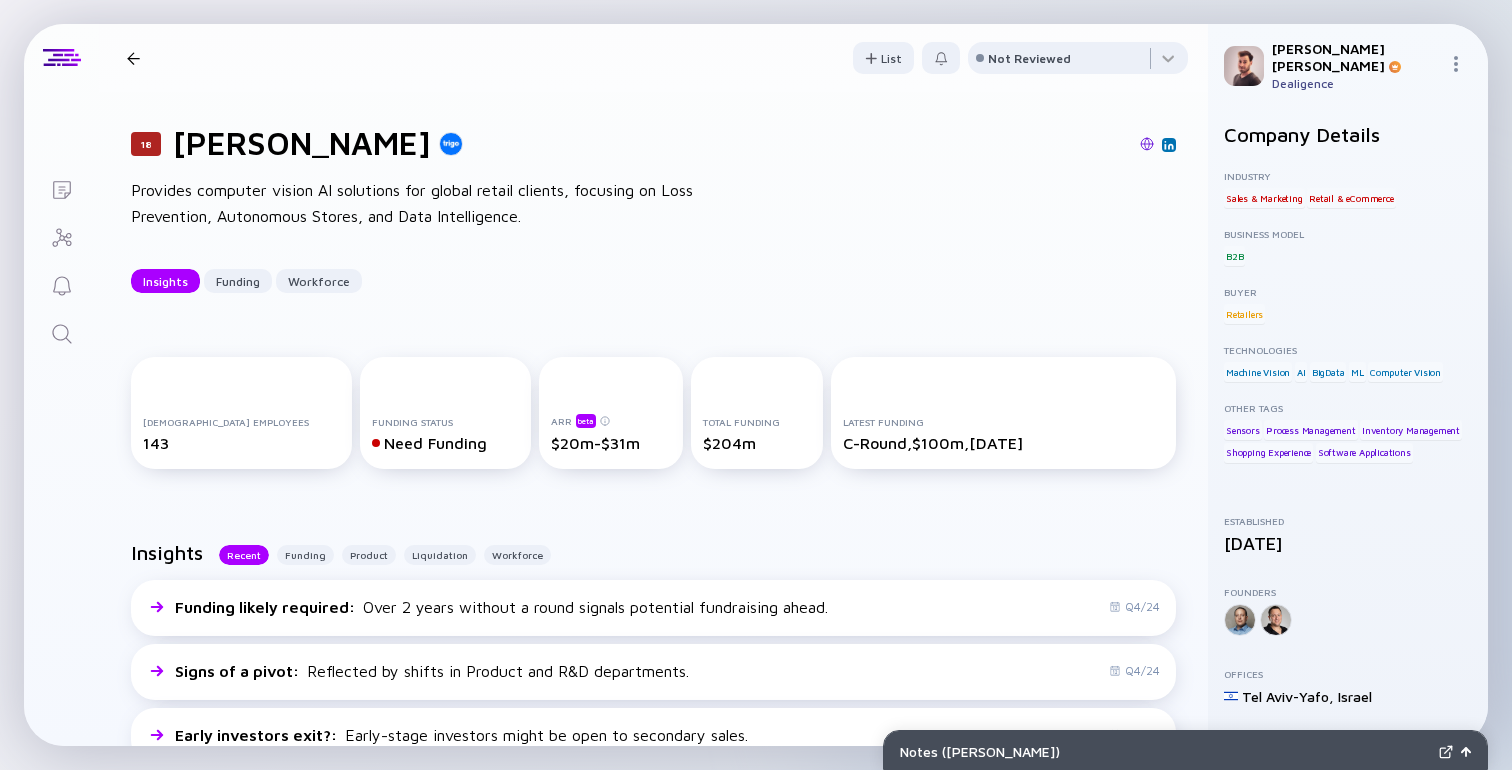 click on "Lists" 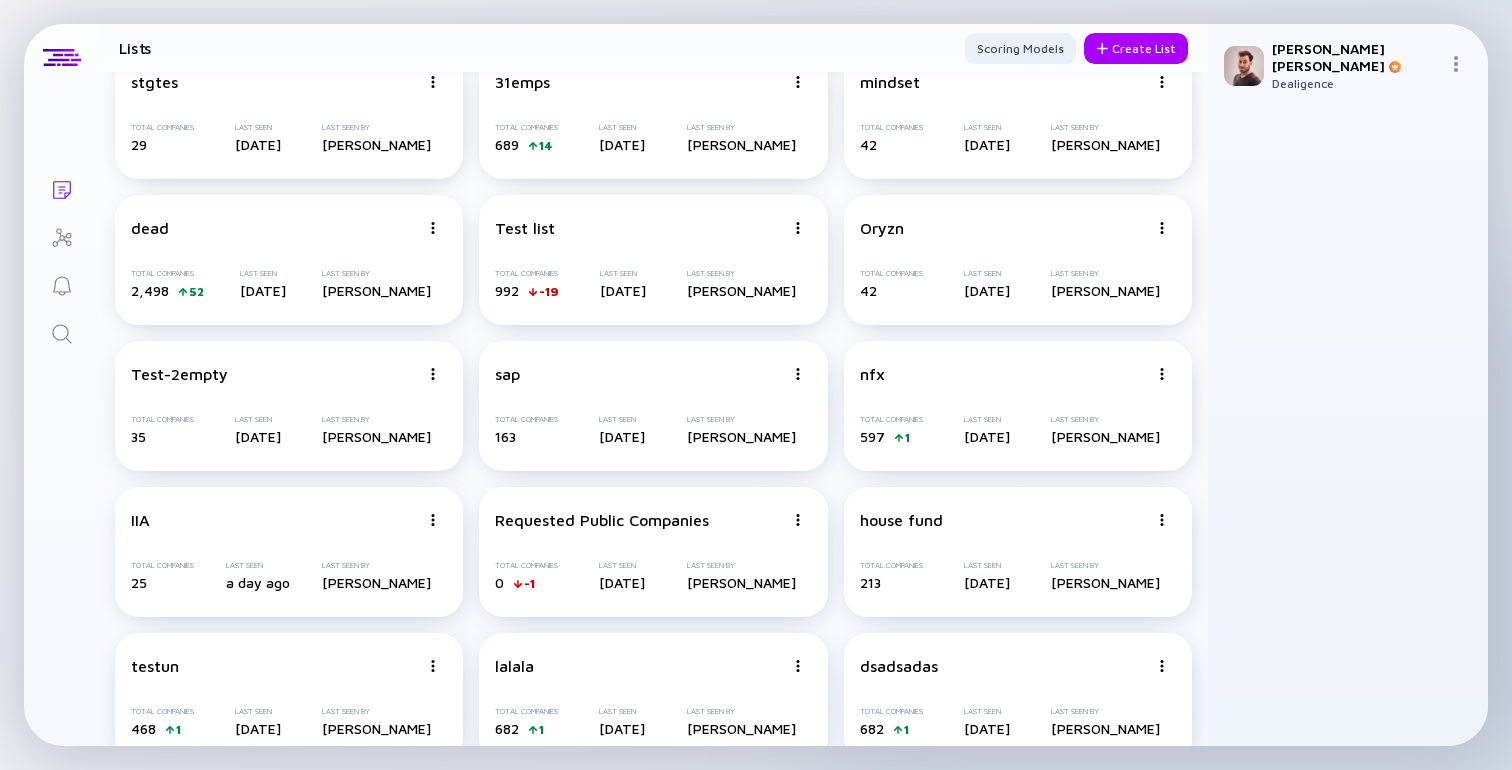 scroll, scrollTop: 0, scrollLeft: 0, axis: both 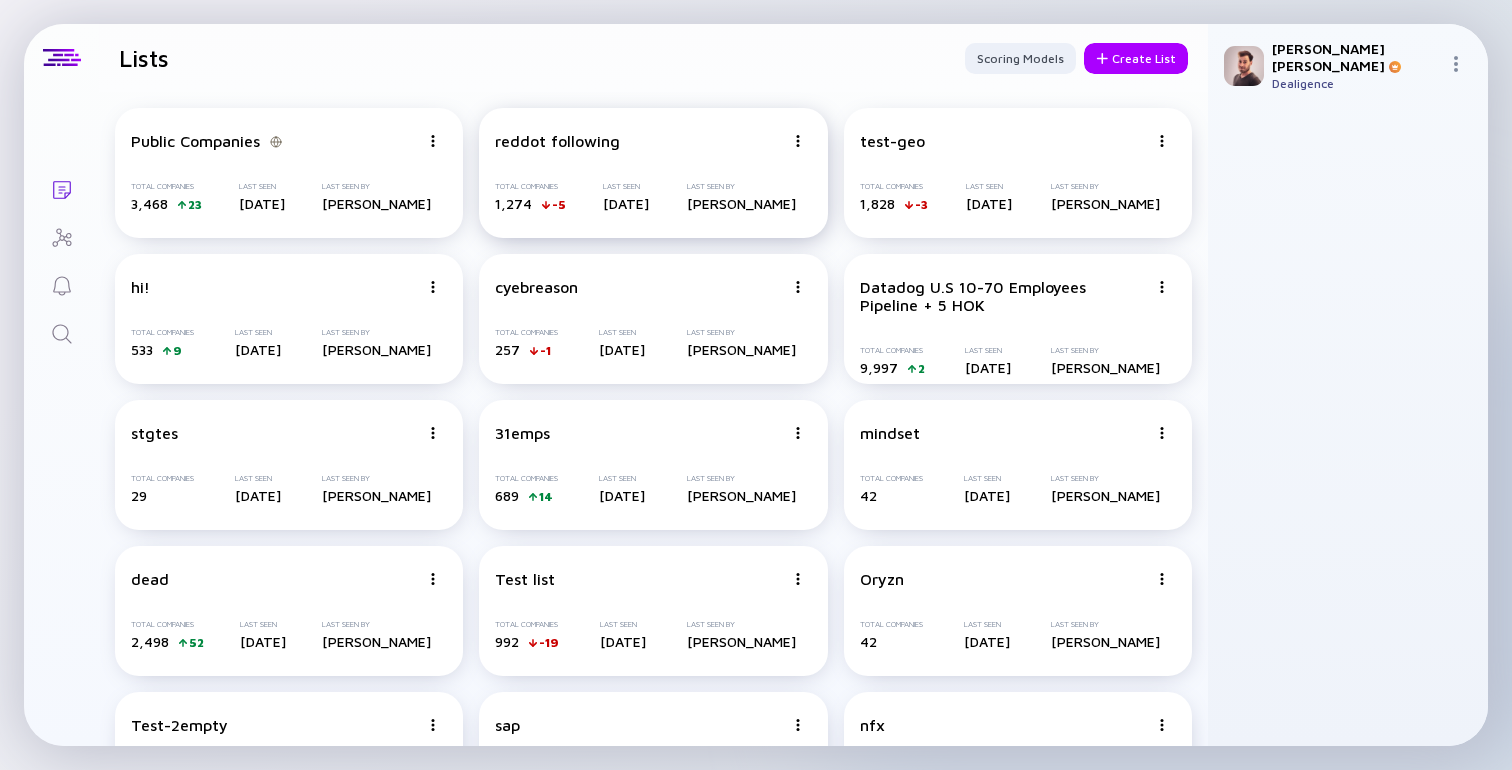 click at bounding box center (433, 141) 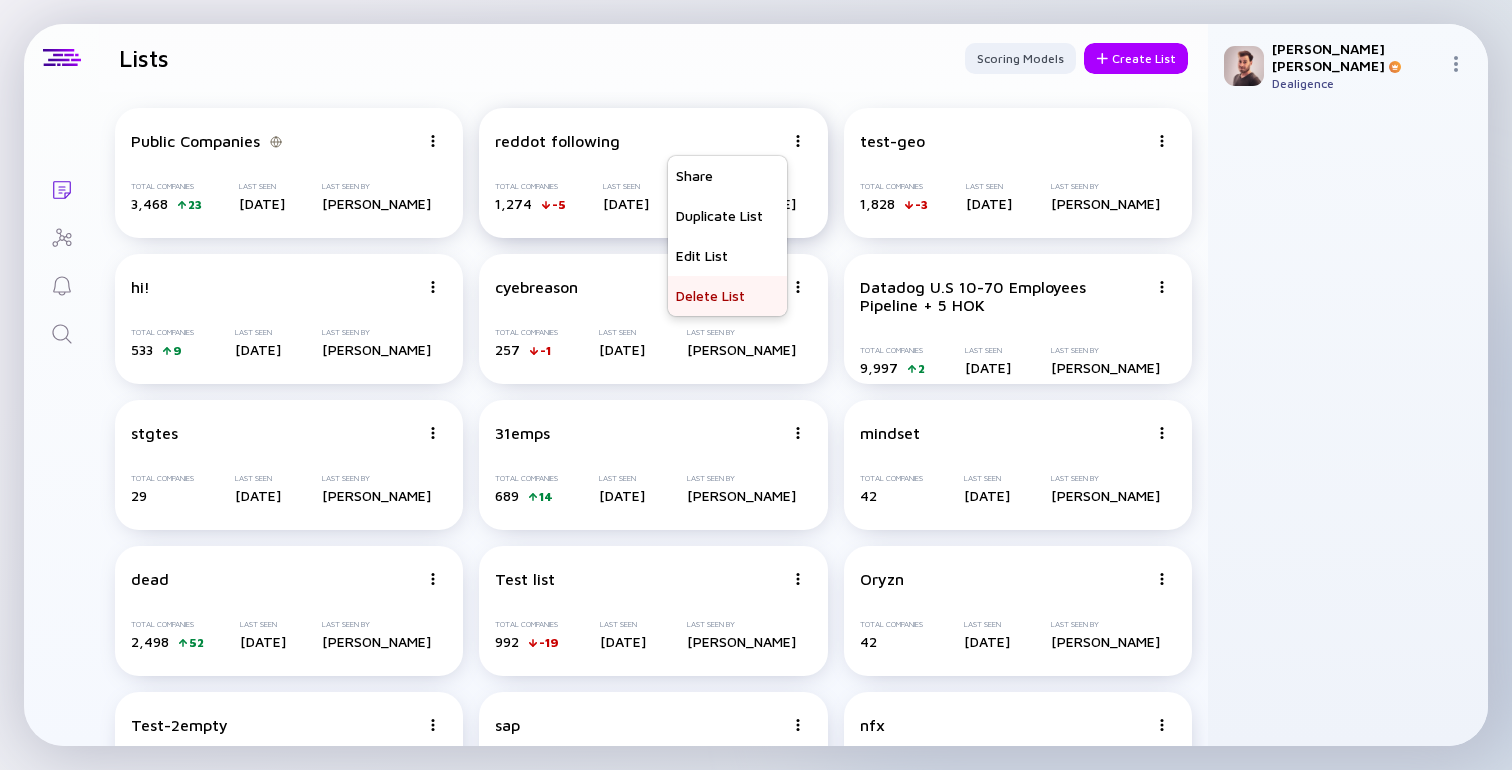 click on "Delete List" at bounding box center [727, 296] 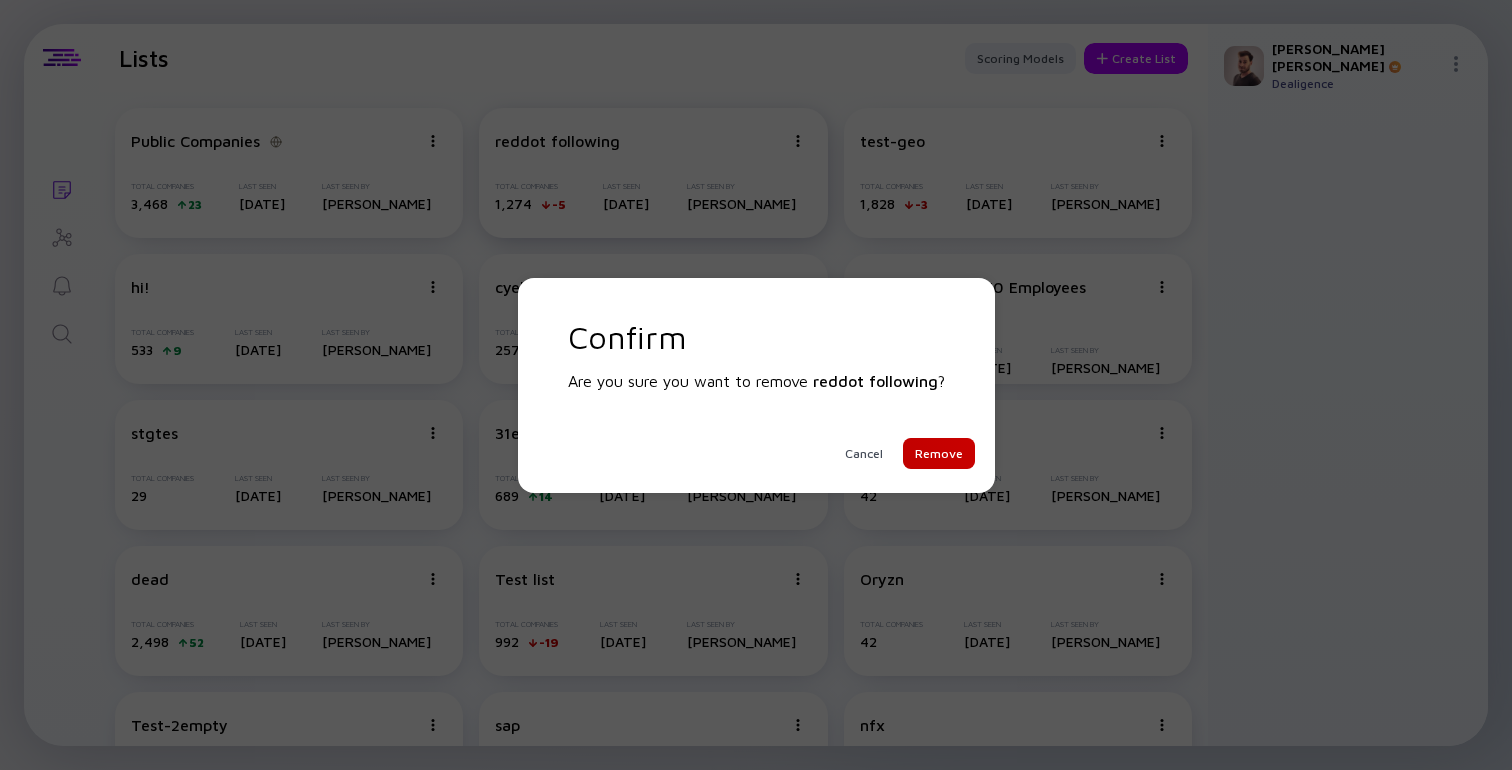 click on "Remove" at bounding box center [939, 453] 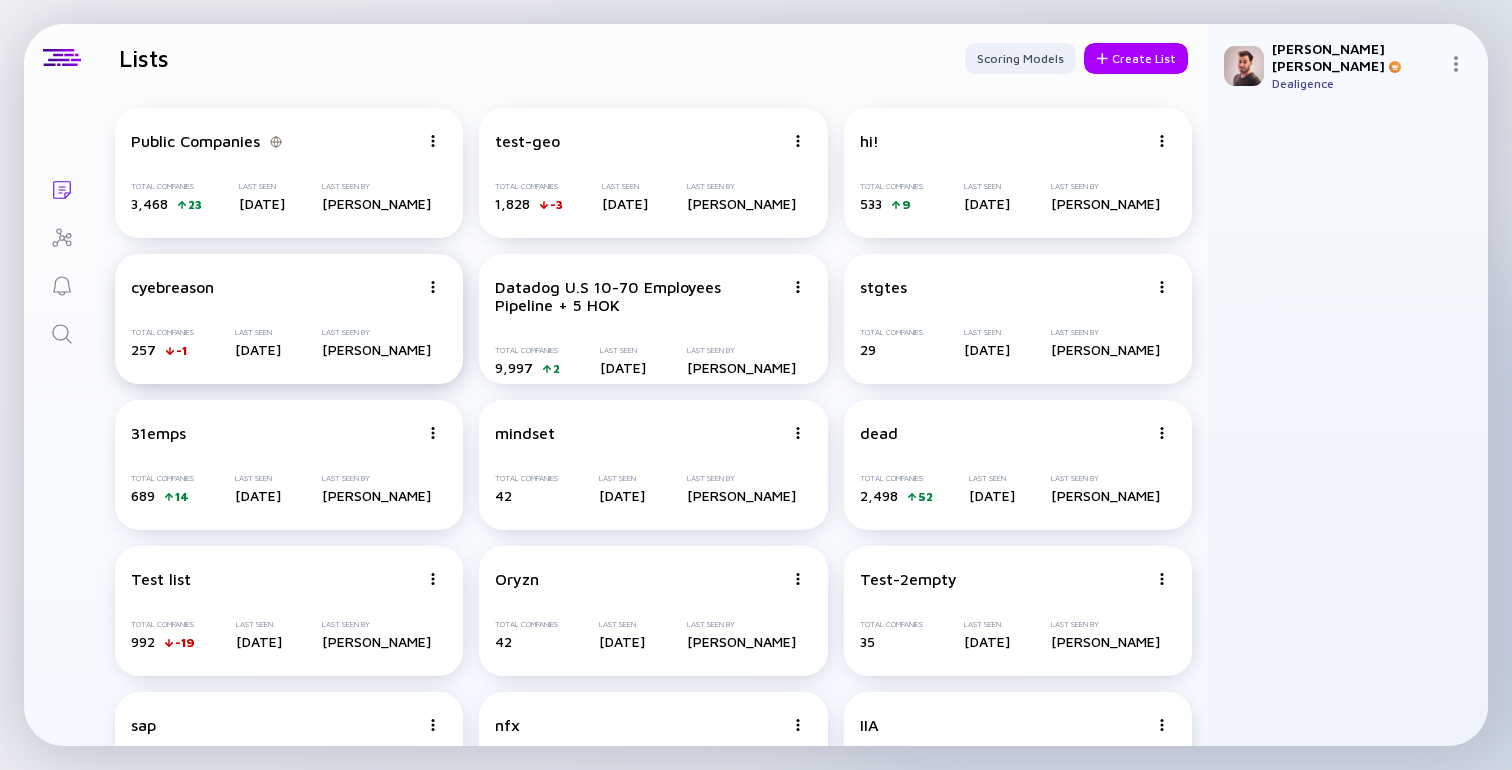 click at bounding box center (433, 141) 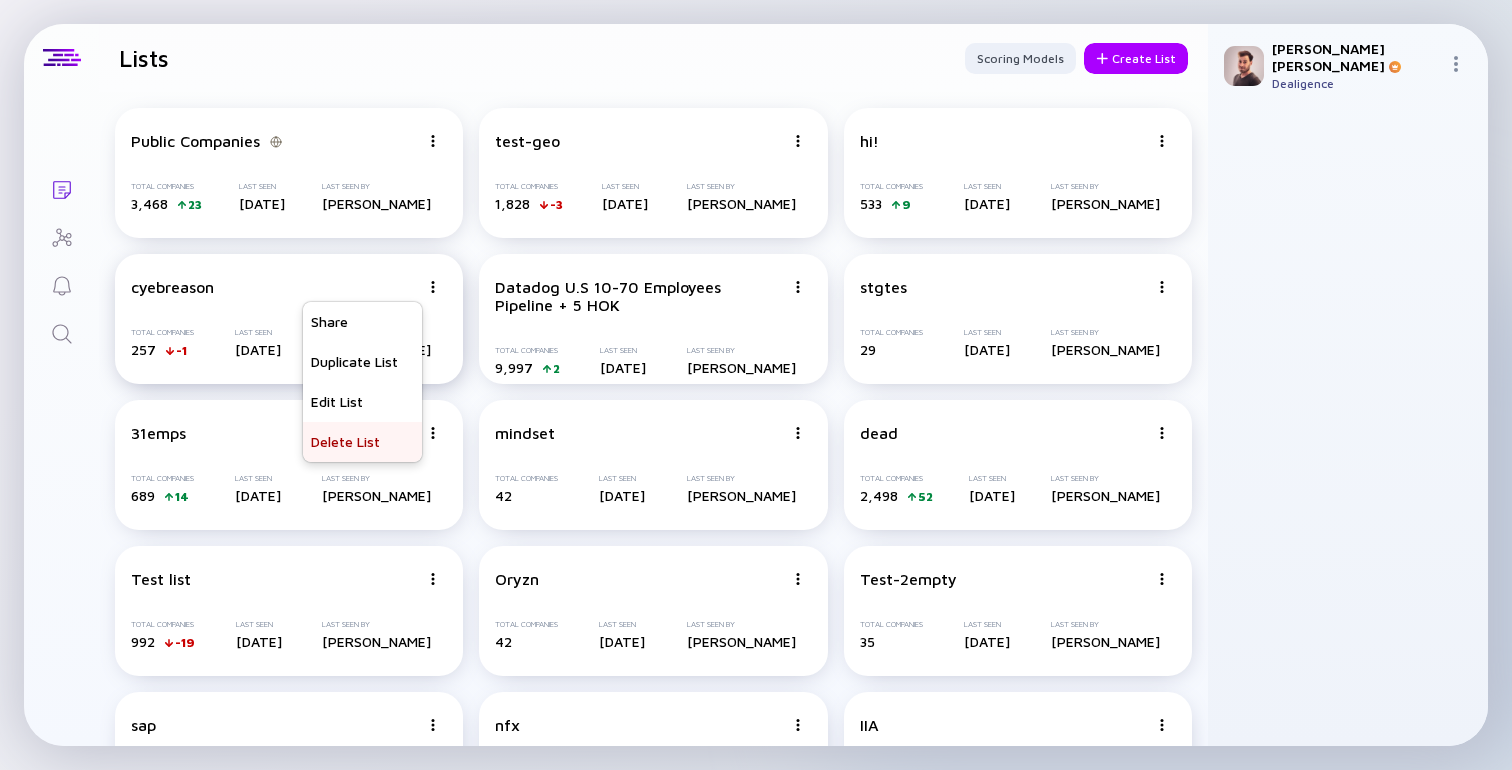 click on "Delete List" at bounding box center (362, 442) 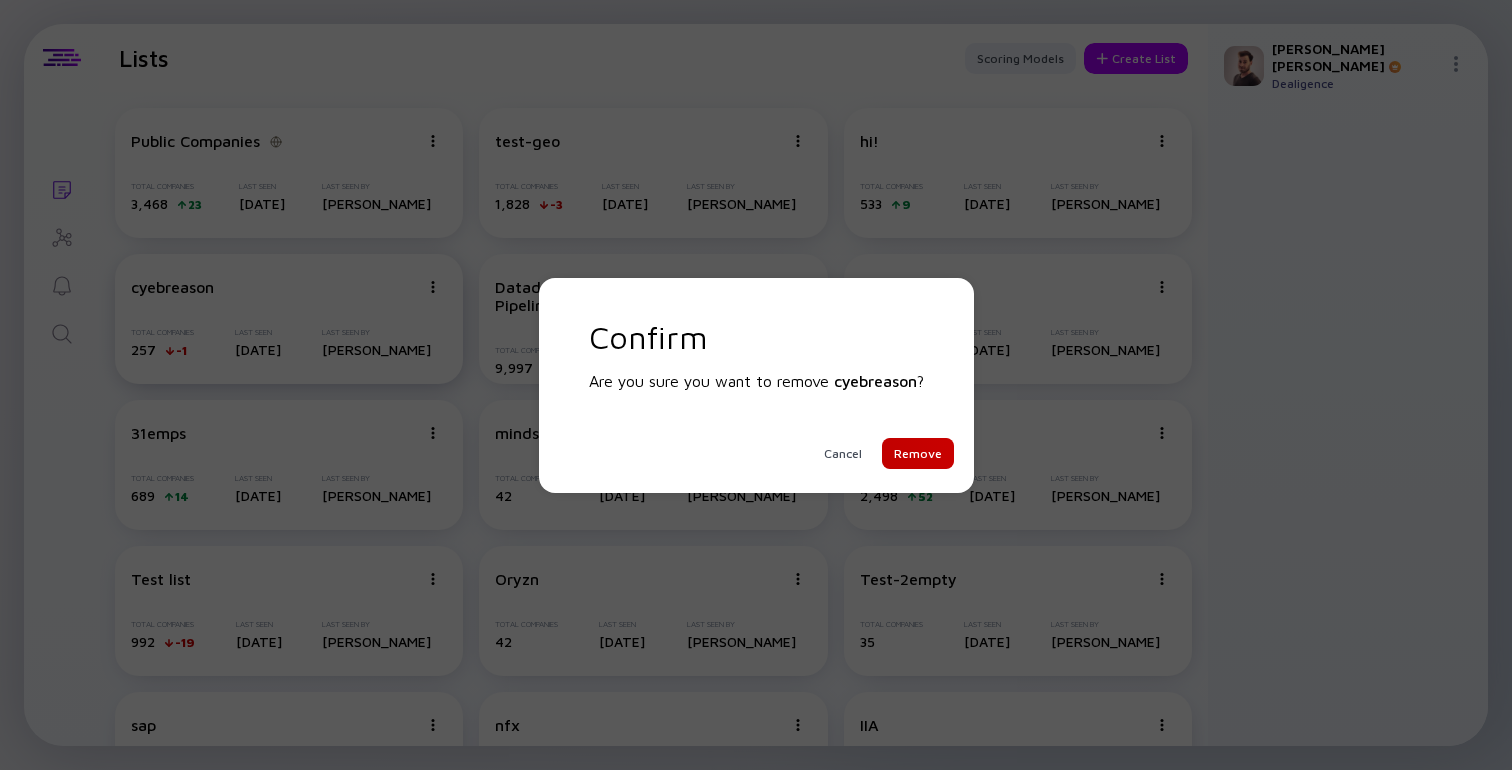 click on "Remove" at bounding box center [918, 453] 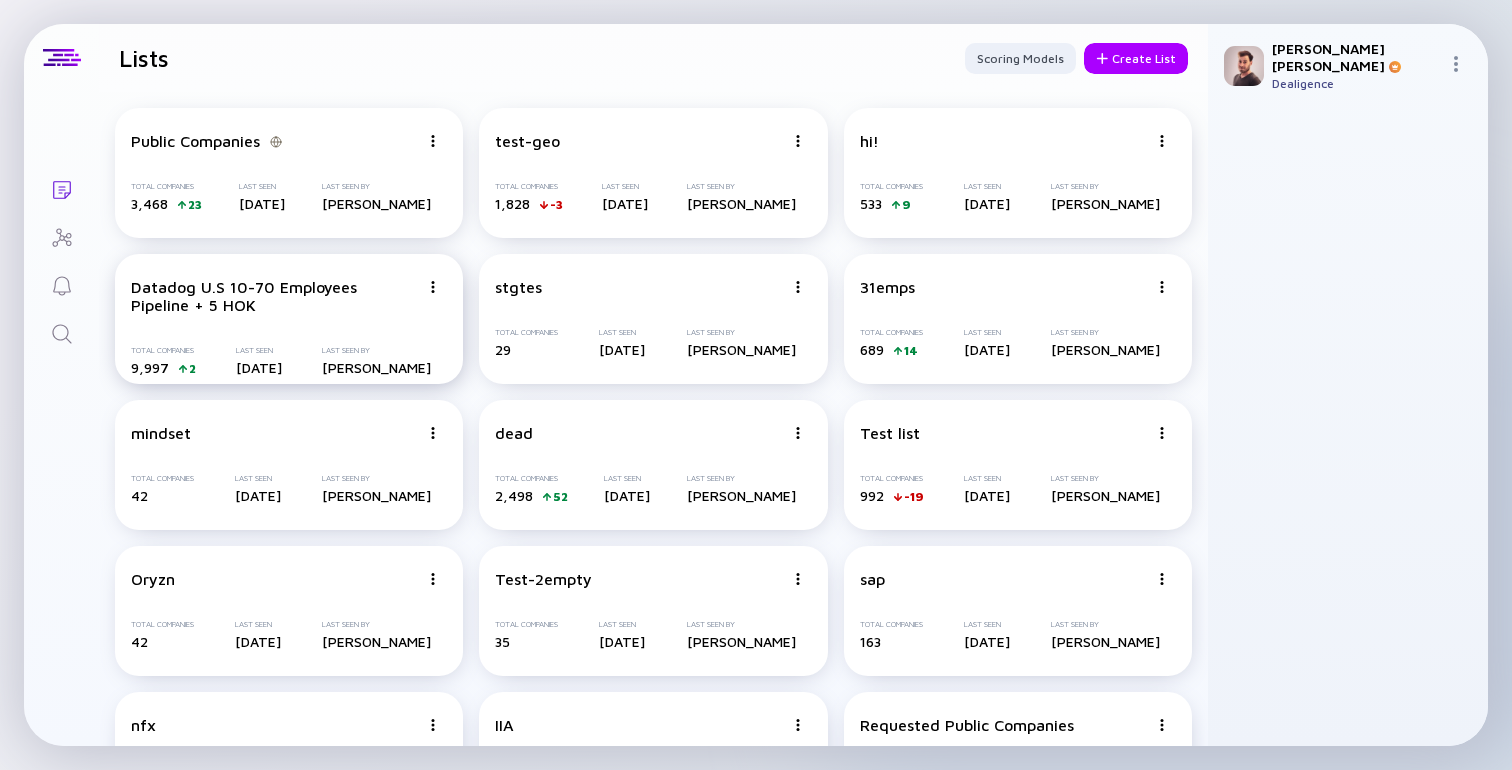 click at bounding box center (433, 141) 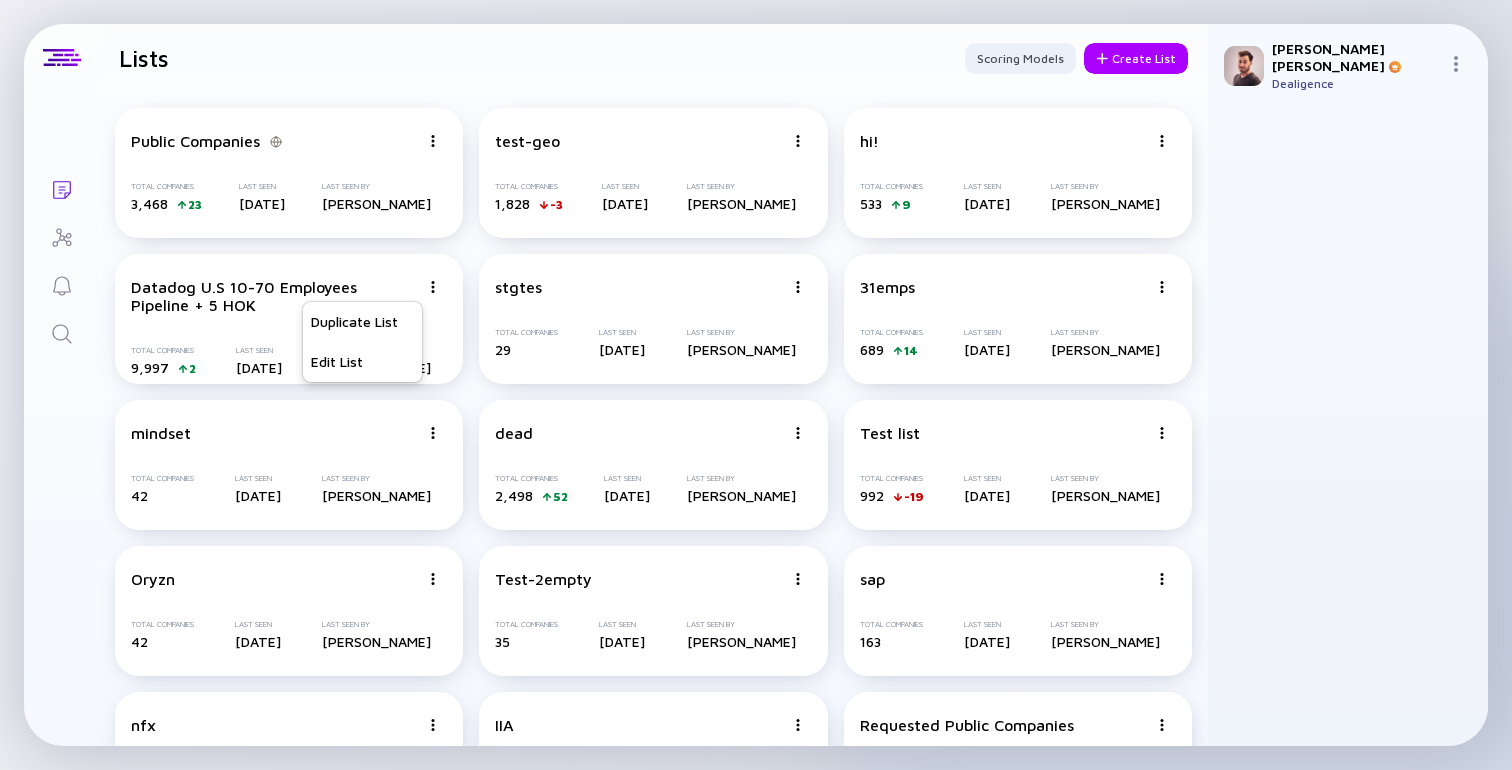 click on "Lists Lists Scoring Models Create List Public Companies Total Companies 3,468 23 Last Seen 13 days ago Last Seen By Gil Berger test-geo Total Companies 1,828 -3 Last Seen 13 days ago Last Seen By Gil Berger hi! Total Companies 533 9 Last Seen May 30, 2025 Last Seen By Gil Berger Datadog U.S 10-70 Employees Pipeline + 5 HOK Duplicate List Edit List Total Companies 9,997 2 Last Seen Nov 24, 2024 Last Seen By Gil Berger stgtes Total Companies 29 Last Seen May 28, 2025 Last Seen By Gil Berger 31emps Total Companies 689 14 Last Seen Nov 26, 2024 Last Seen By Gil Berger mindset Total Companies 42 Last Seen Apr 21, 2025 Last Seen By Gil Berger dead Total Companies 2,498 52 Last Seen Feb 9, 2025 Last Seen By Gil Berger Test list Total Companies 992 -19 Last Seen Mar 18, 2024 Last Seen By Gil Berger Oryzn Total Companies 42 Last Seen Apr 23, 2025 Last Seen By Gil Berger Test-2empty Total Companies 35 Last Seen 12 days ago Last Seen By Gil Berger sap Total Companies 163 Last Seen Apr 21, 2025 Last Seen By Gil Berger 1" at bounding box center (756, 385) 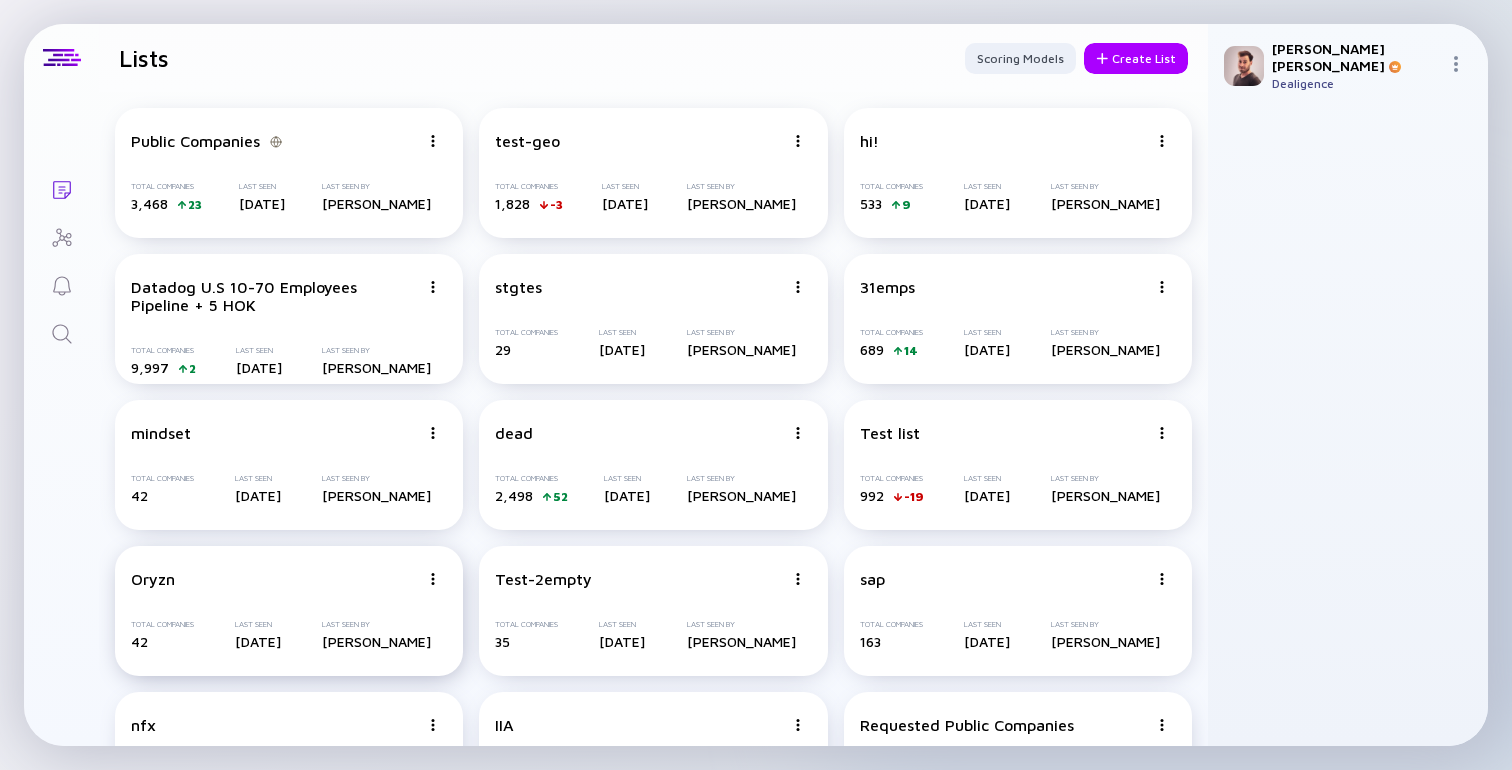 click at bounding box center (433, 141) 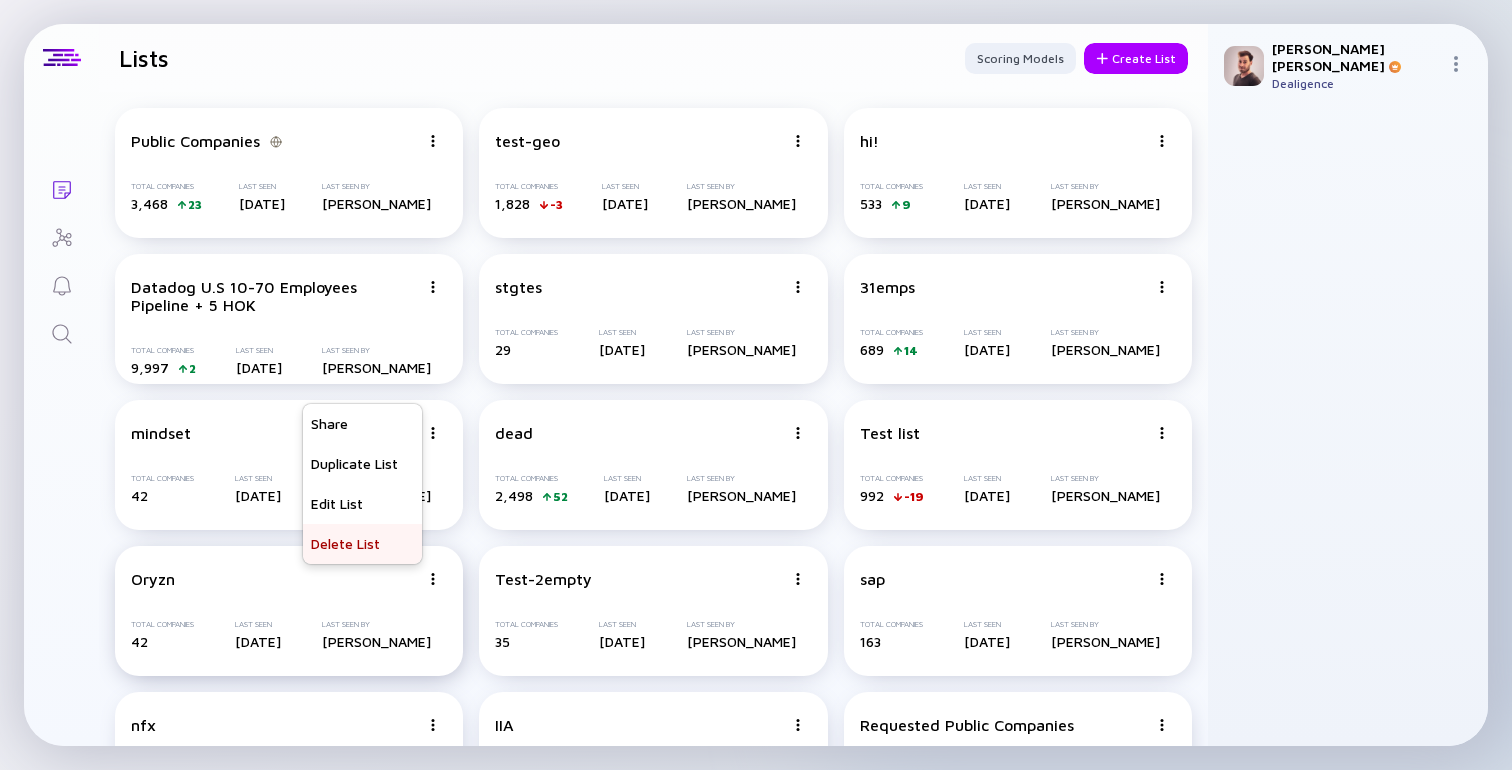click on "Delete List" at bounding box center [362, 544] 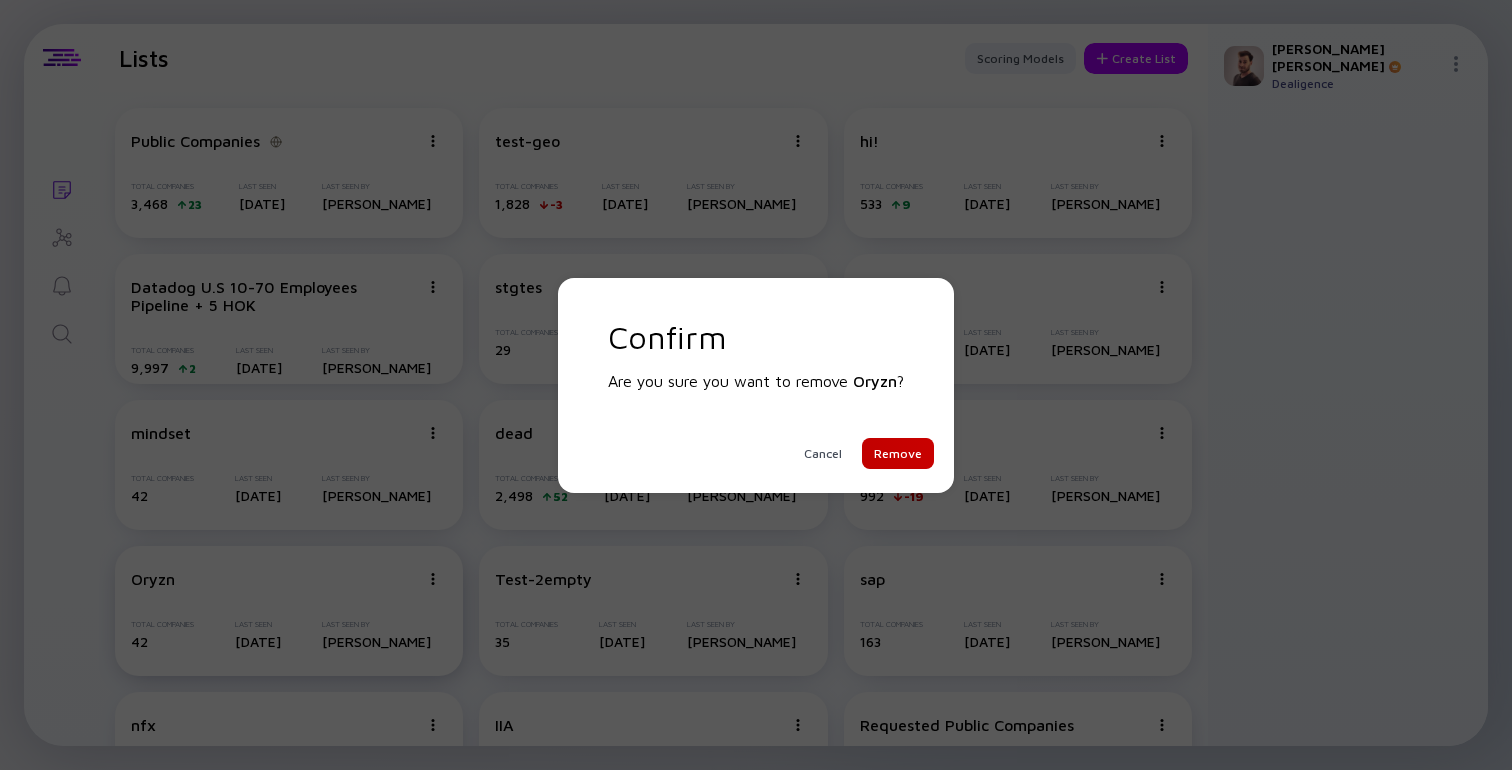 click on "Remove" at bounding box center [898, 453] 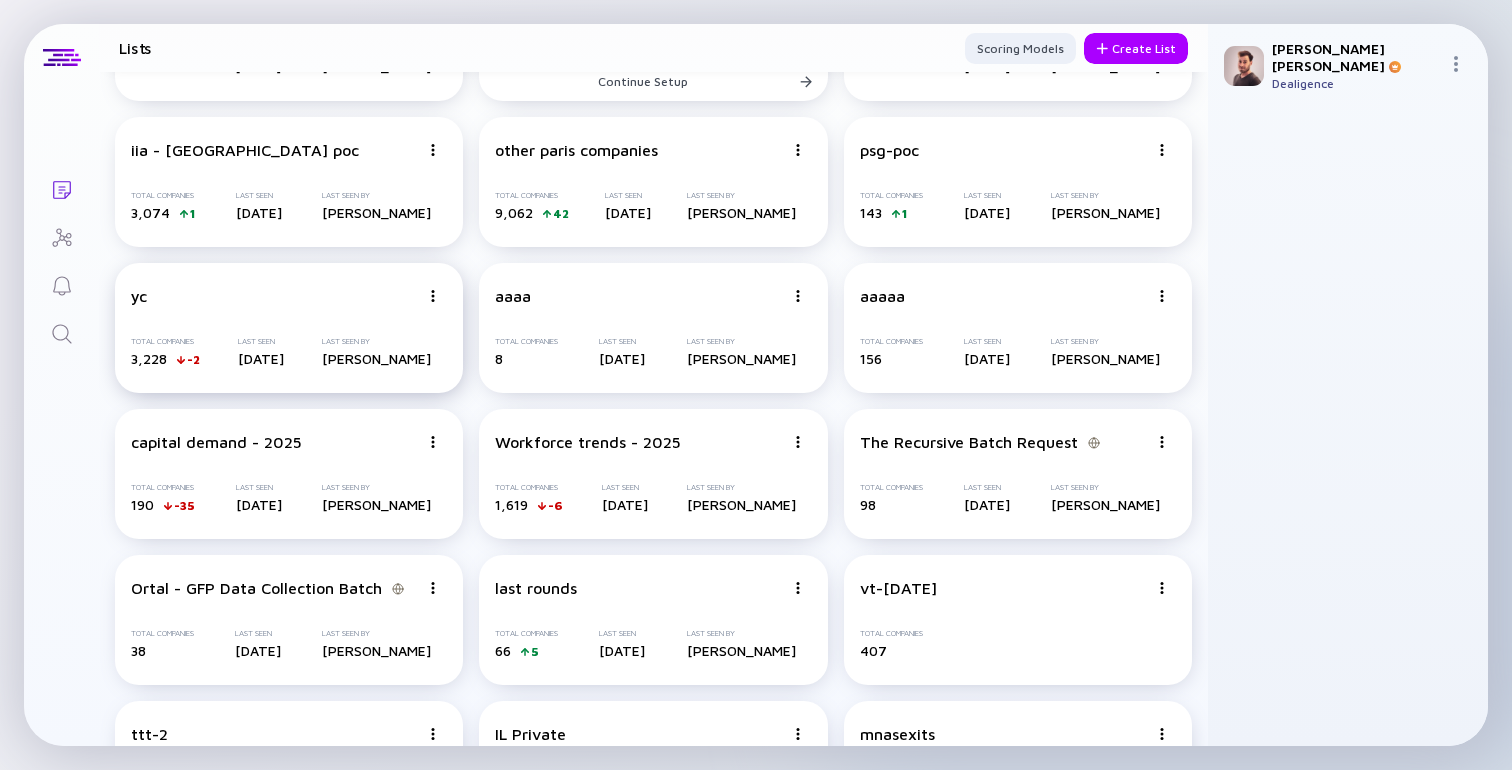 scroll, scrollTop: 5056, scrollLeft: 0, axis: vertical 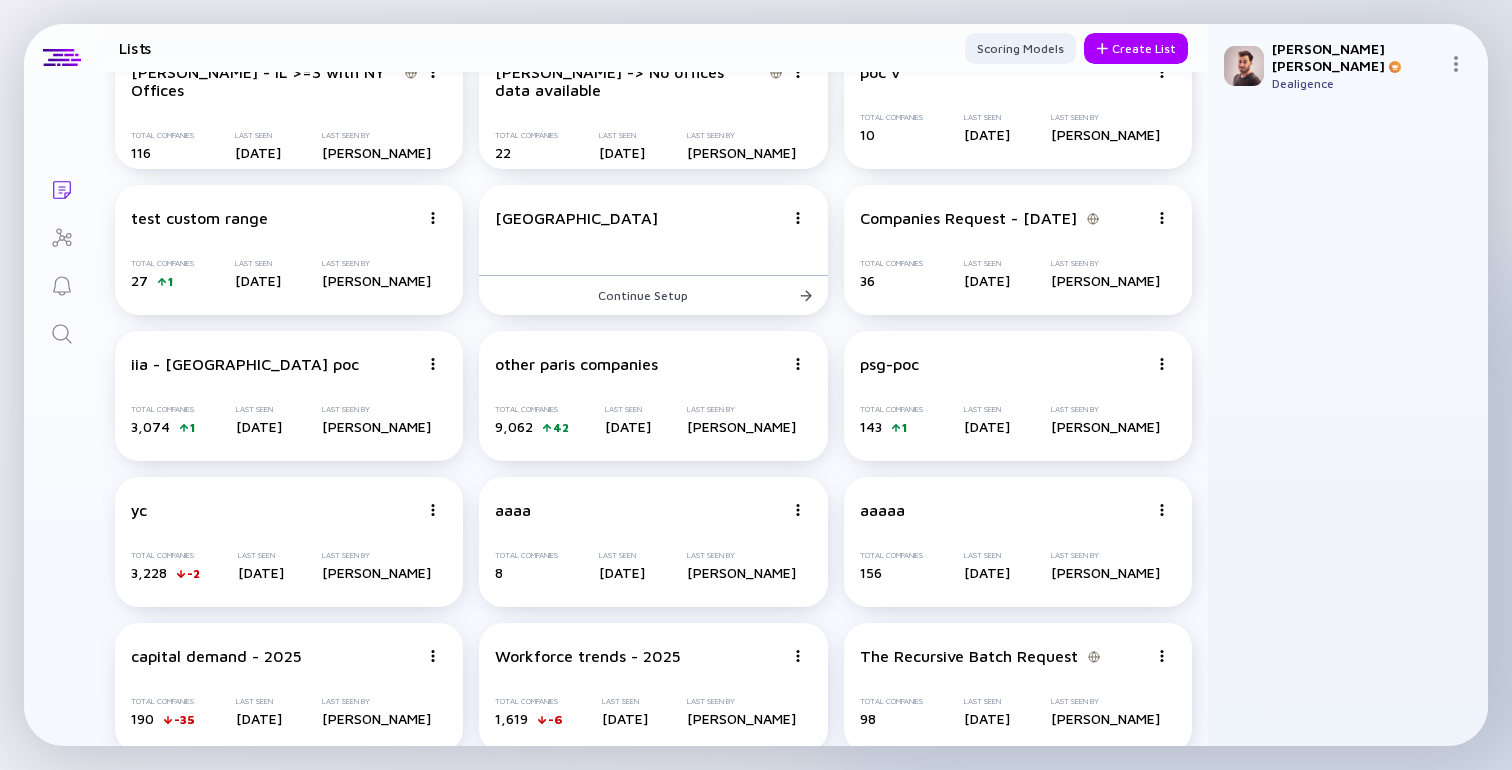 click at bounding box center (1348, 426) 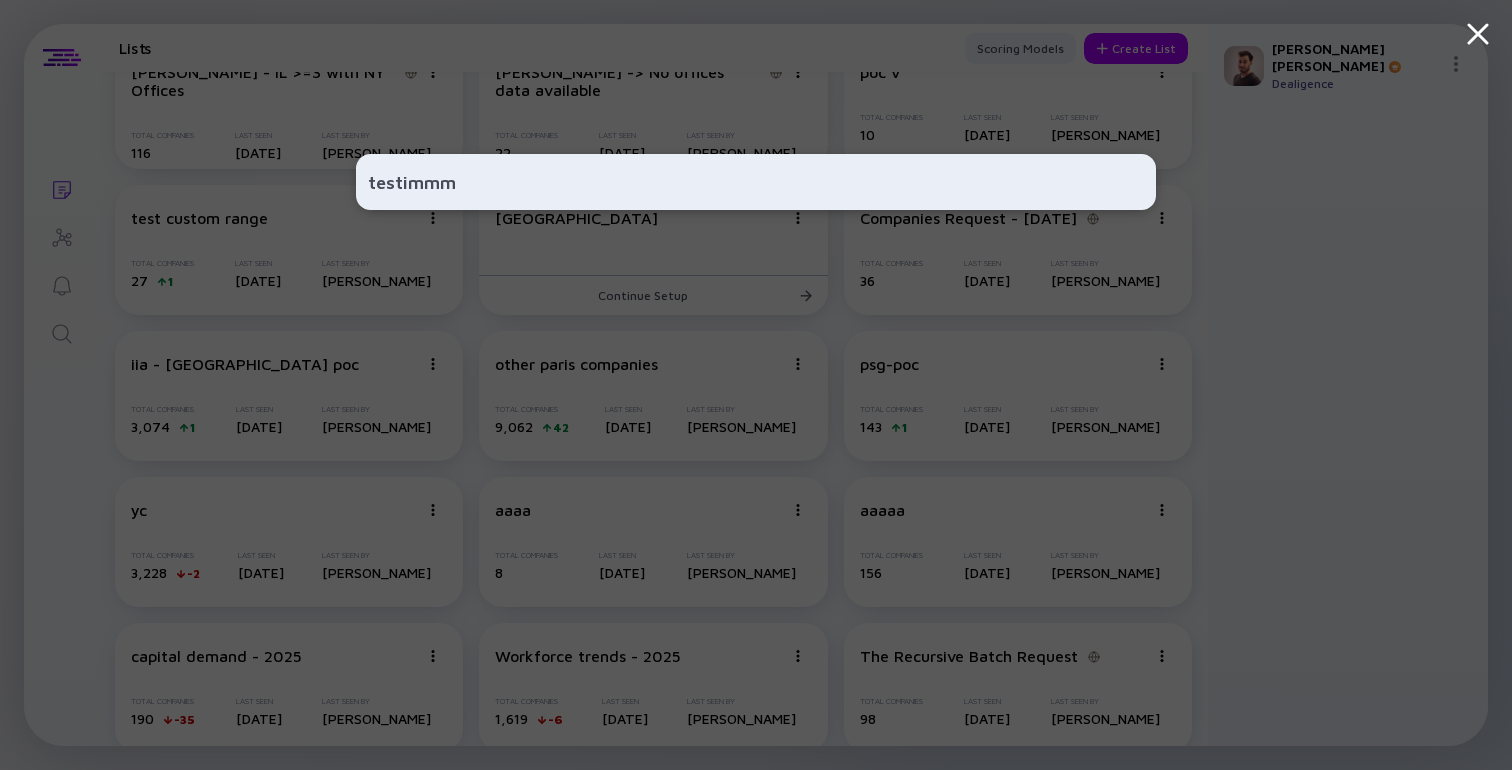 type on "testimmmm" 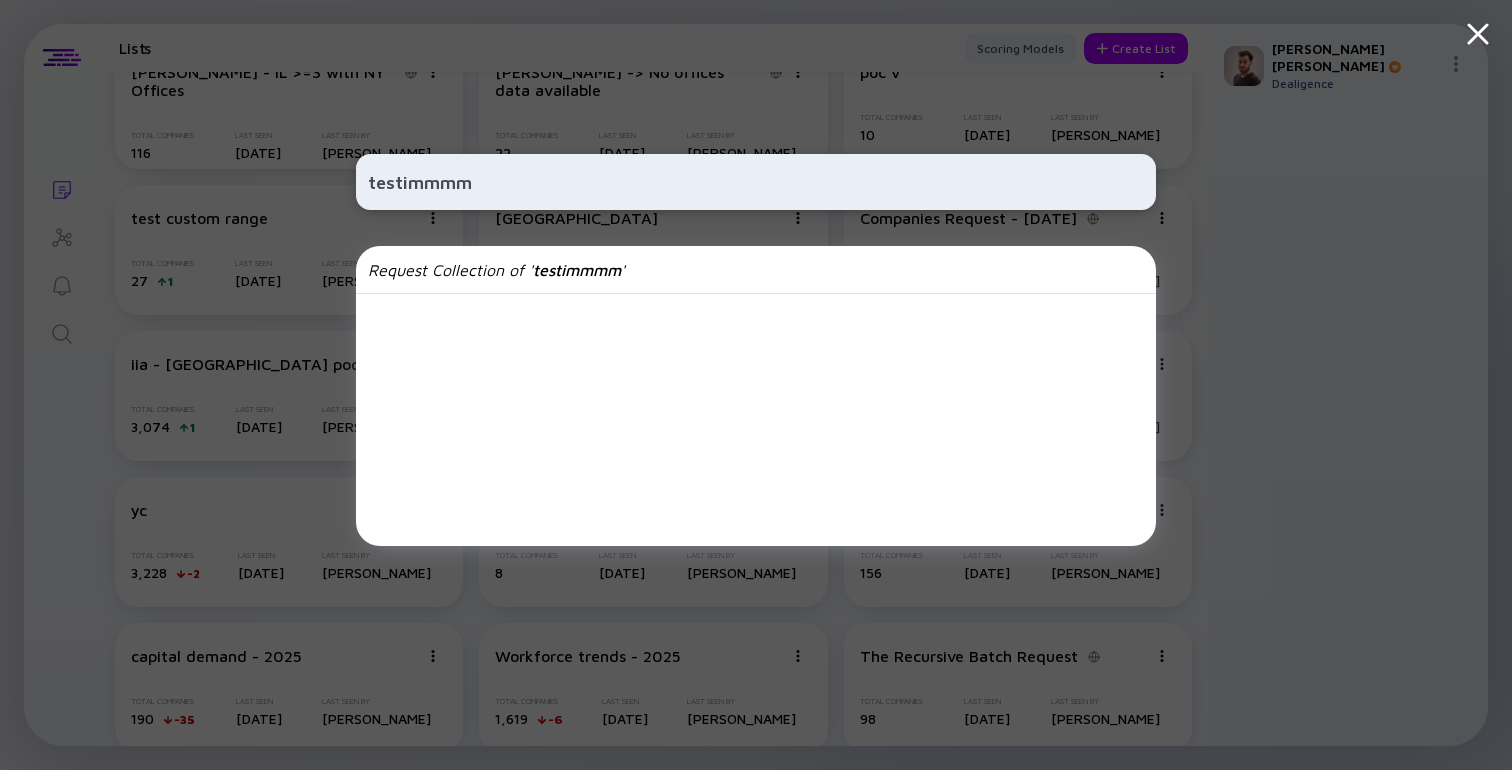 click on "testimmmm" at bounding box center (756, 182) 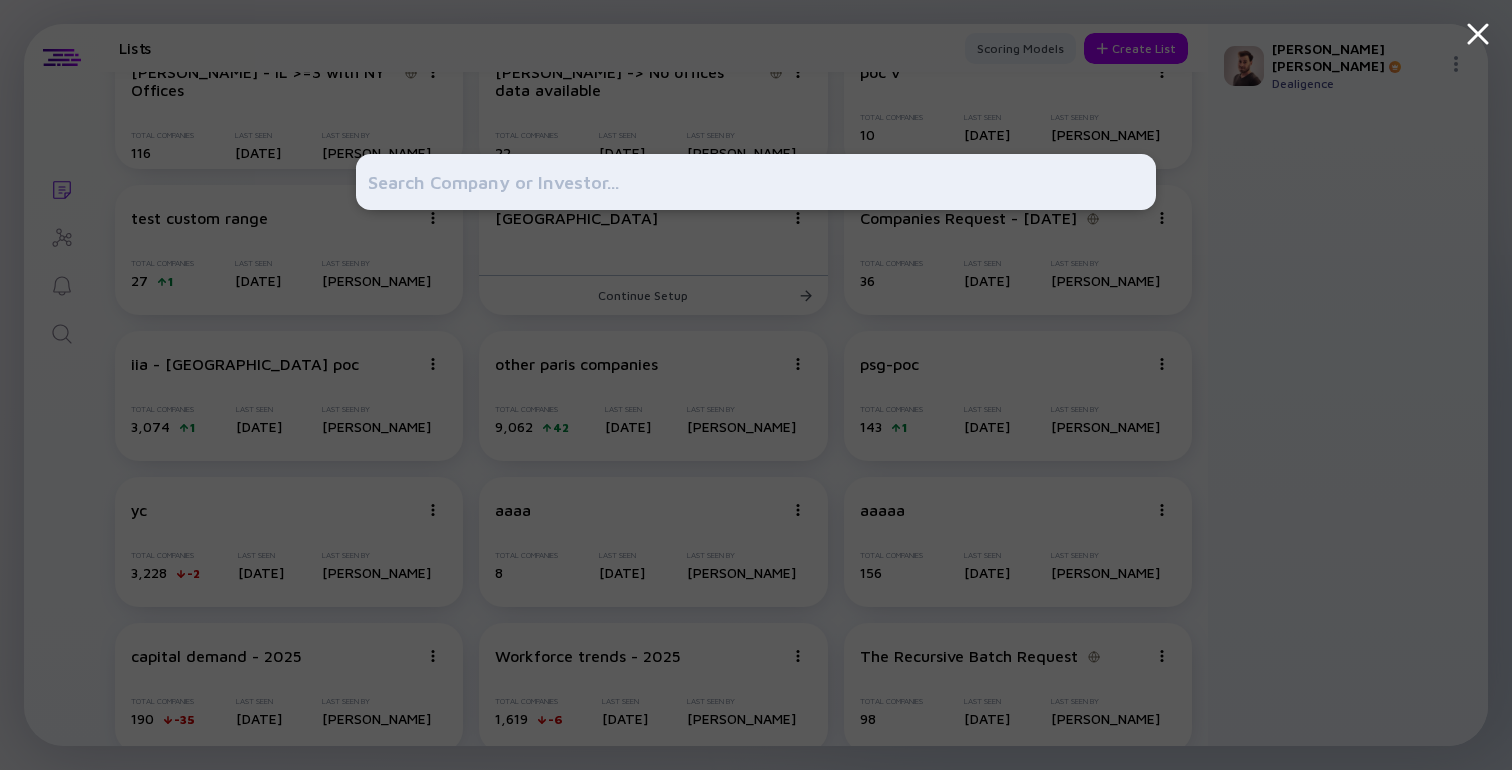 click at bounding box center [756, 385] 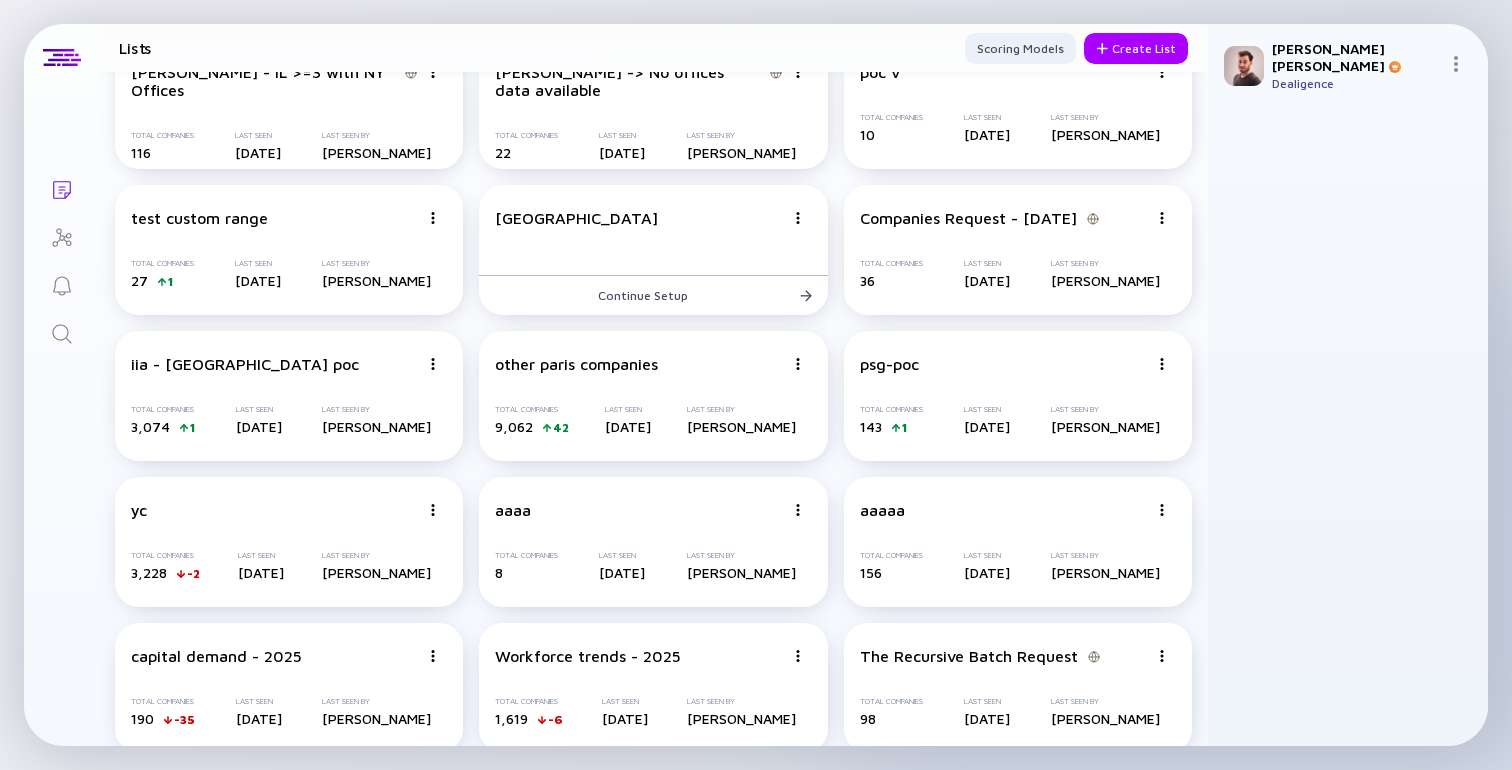 click on "Lists" 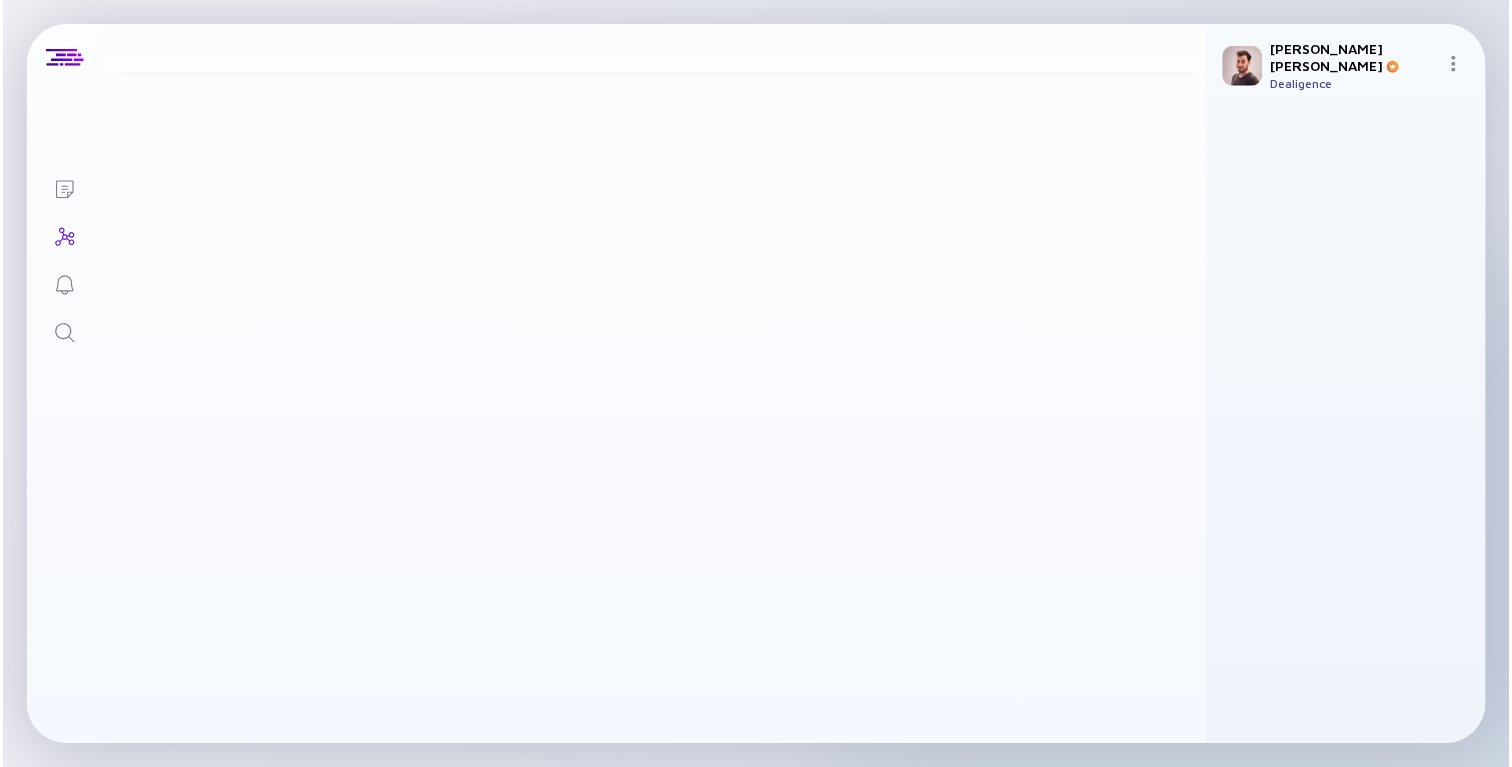 scroll, scrollTop: 0, scrollLeft: 0, axis: both 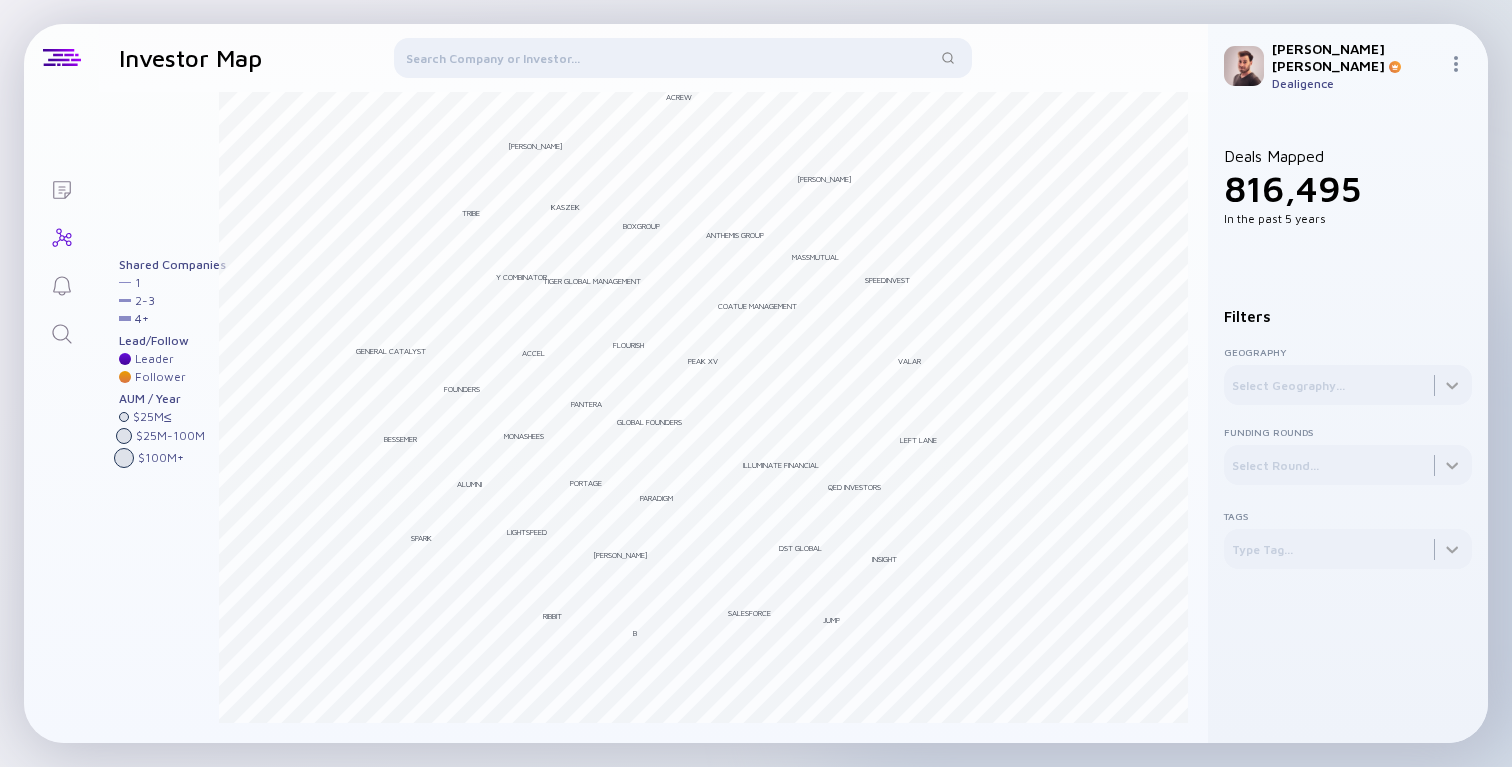 click at bounding box center (1456, 64) 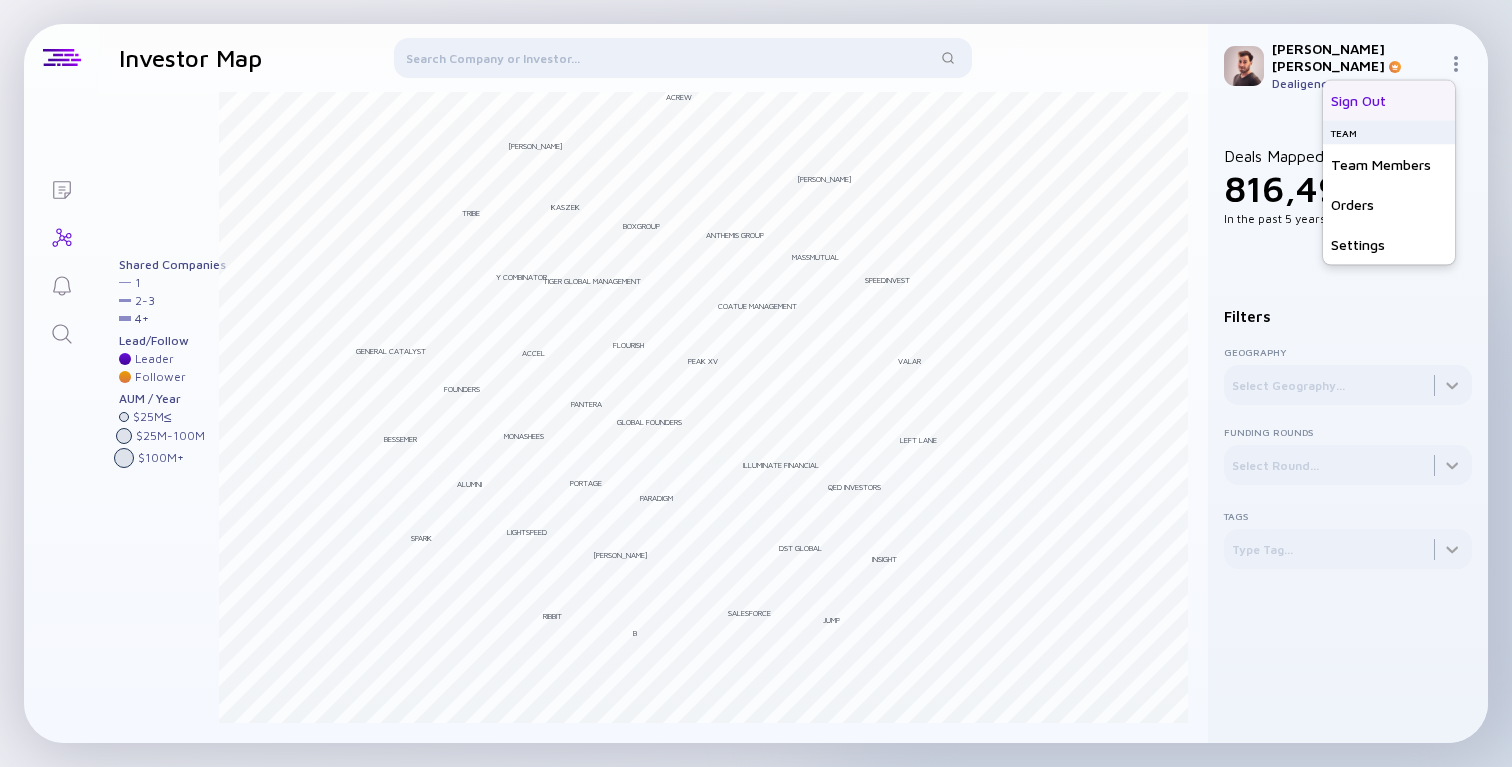click on "Sign Out" at bounding box center [1389, 101] 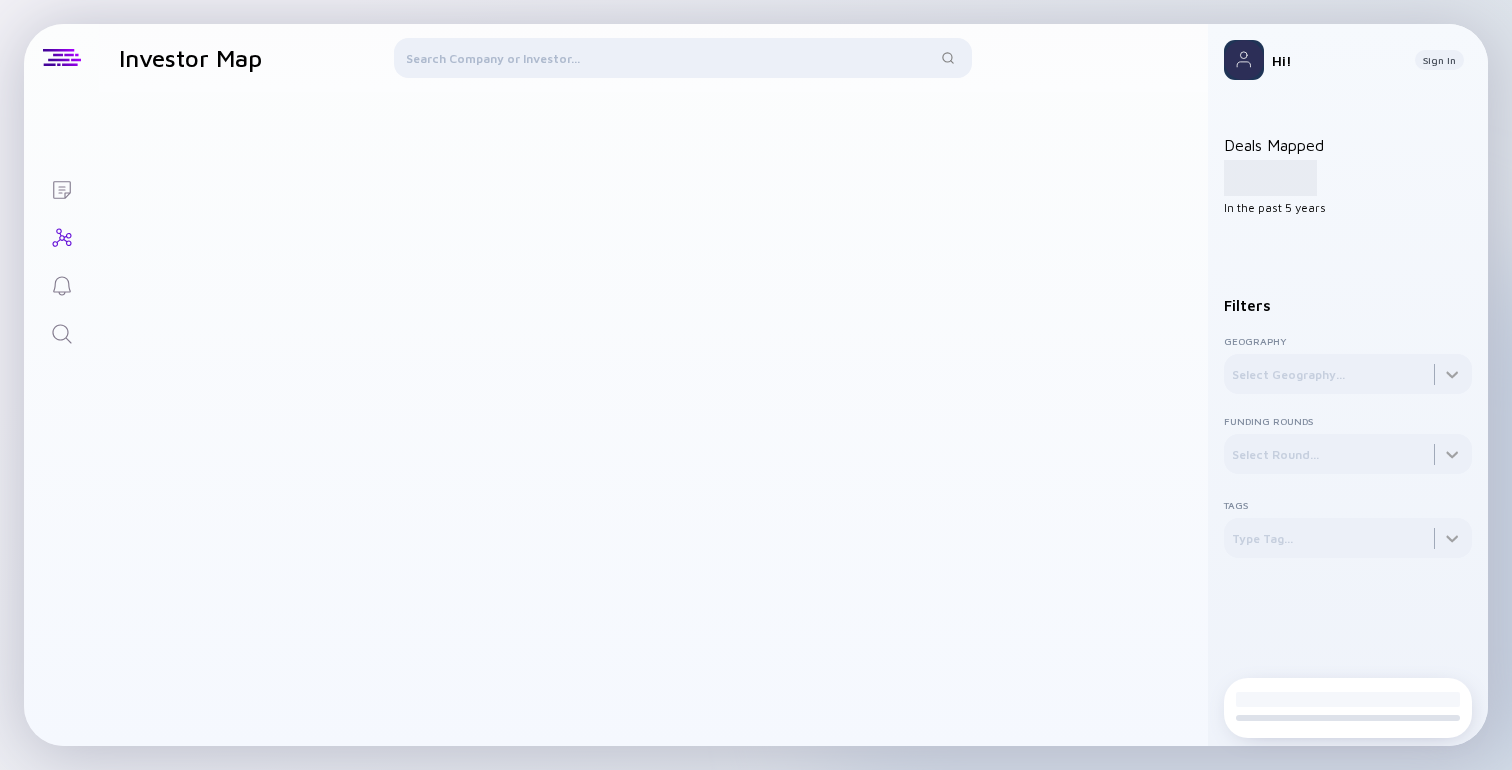 scroll, scrollTop: 0, scrollLeft: 0, axis: both 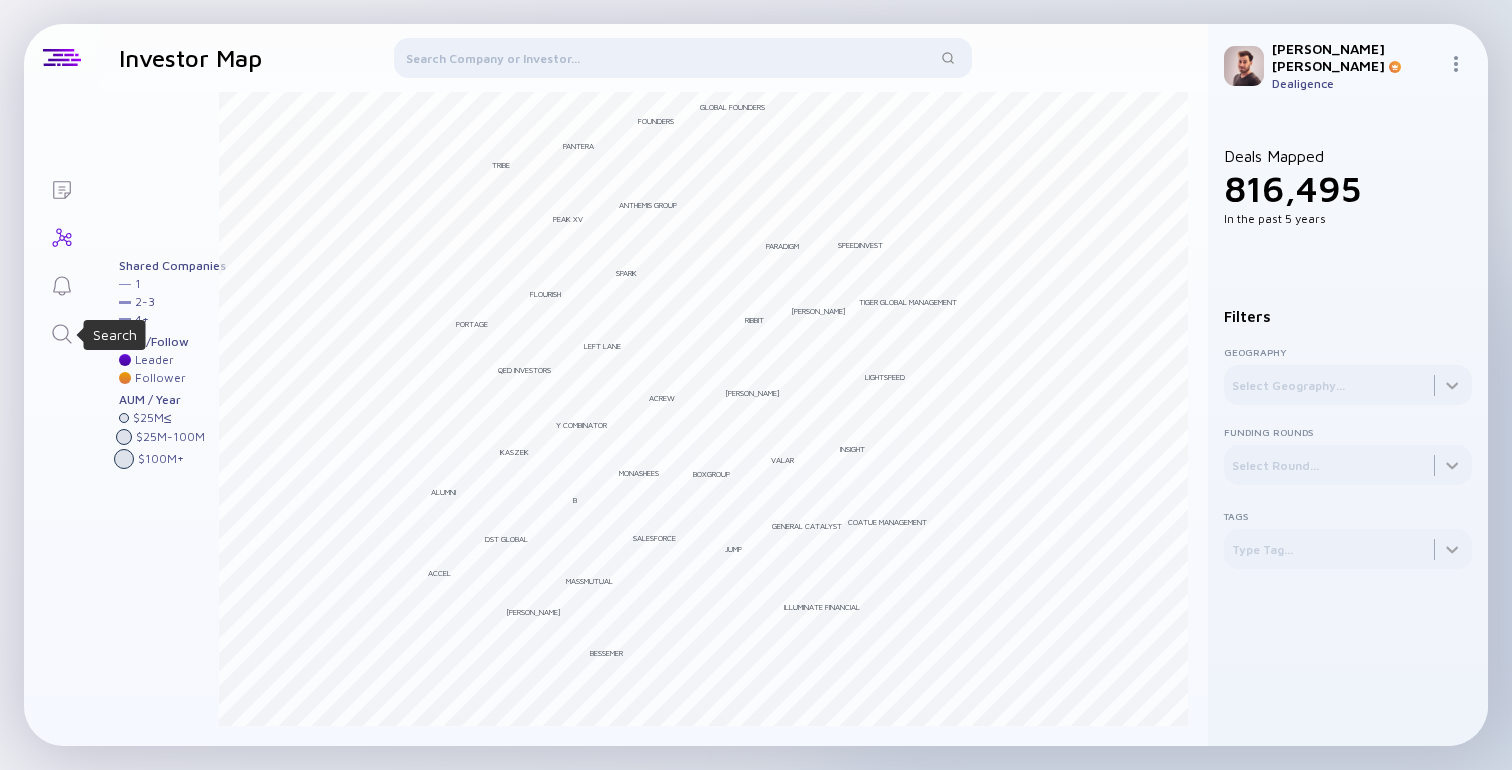 click 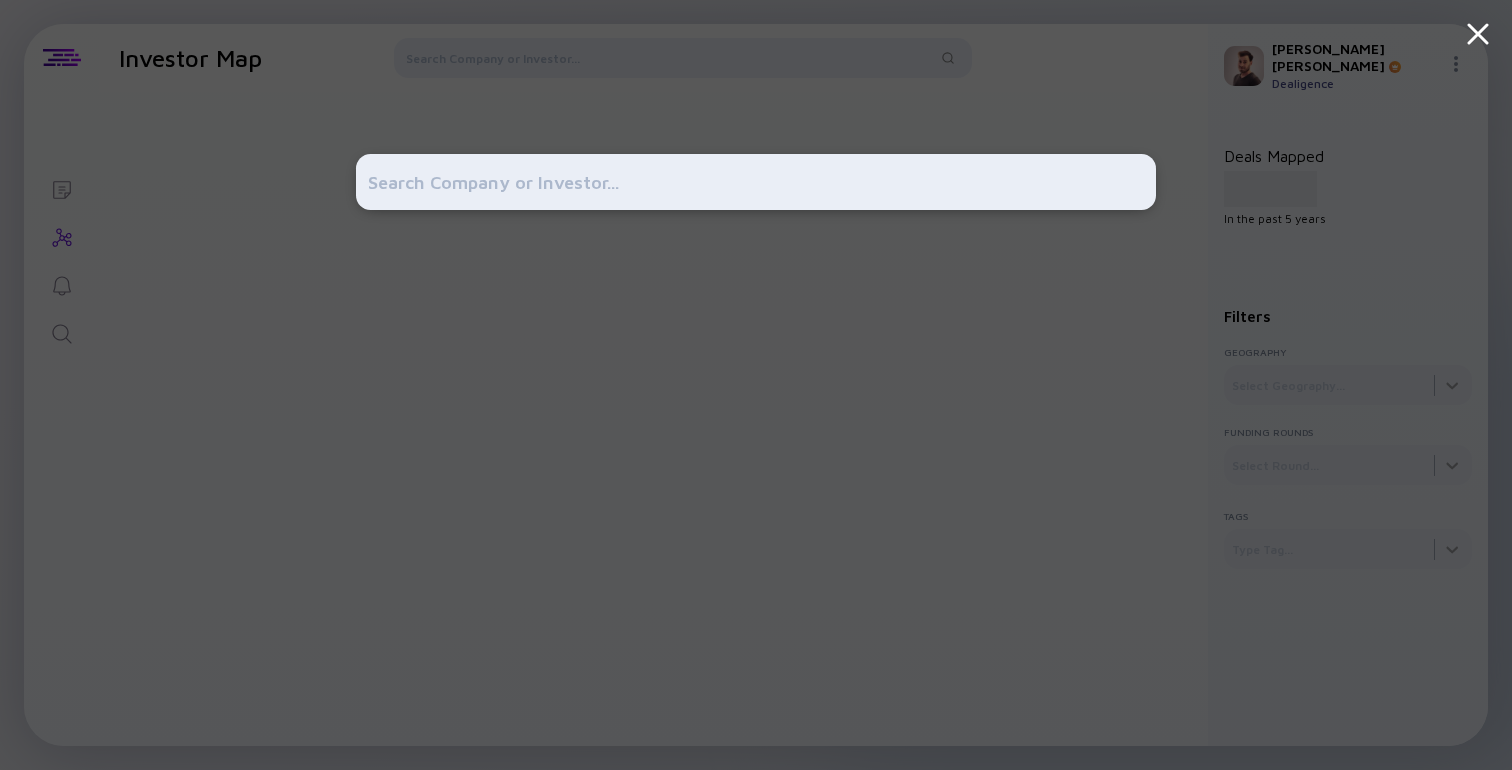 click at bounding box center (756, 182) 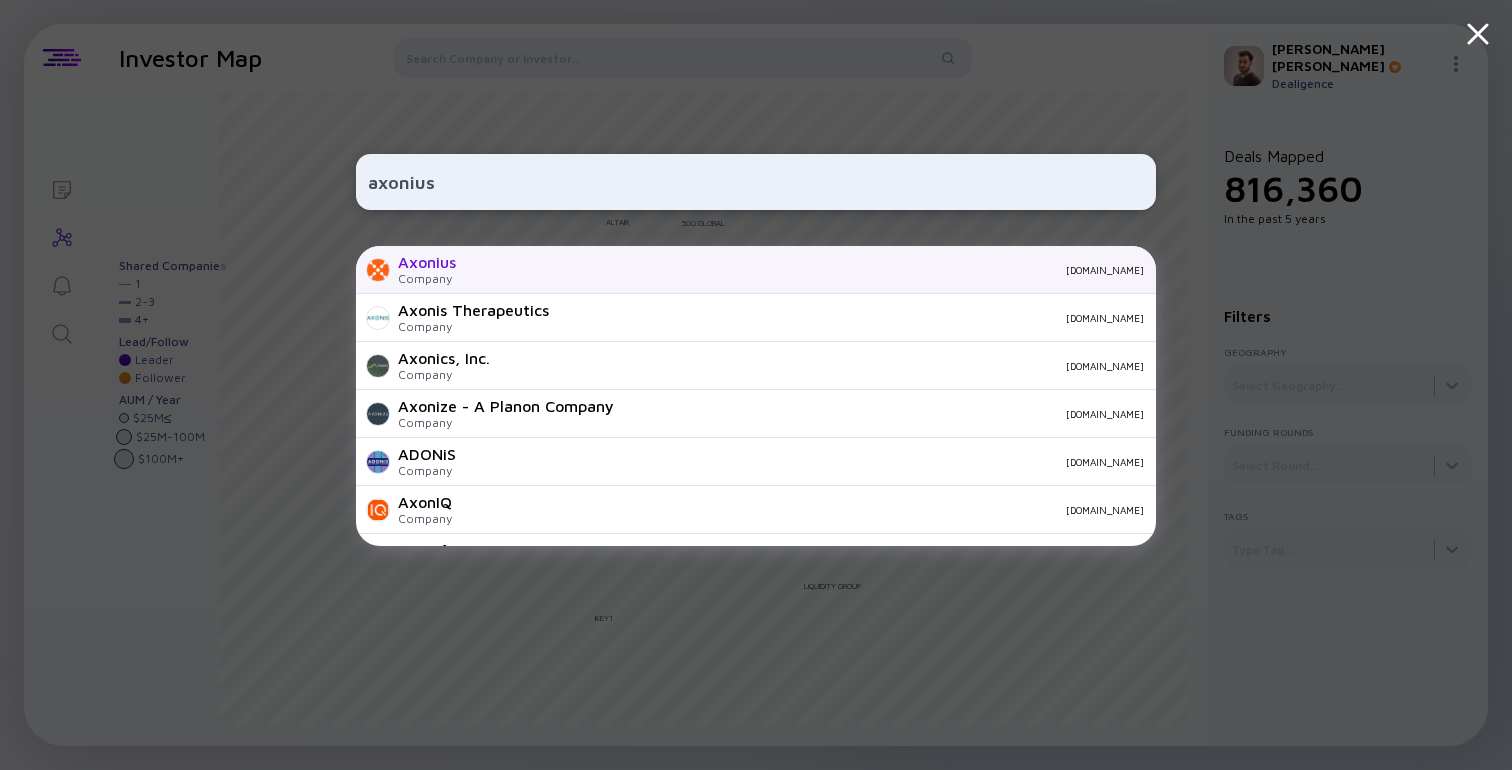type on "axonius" 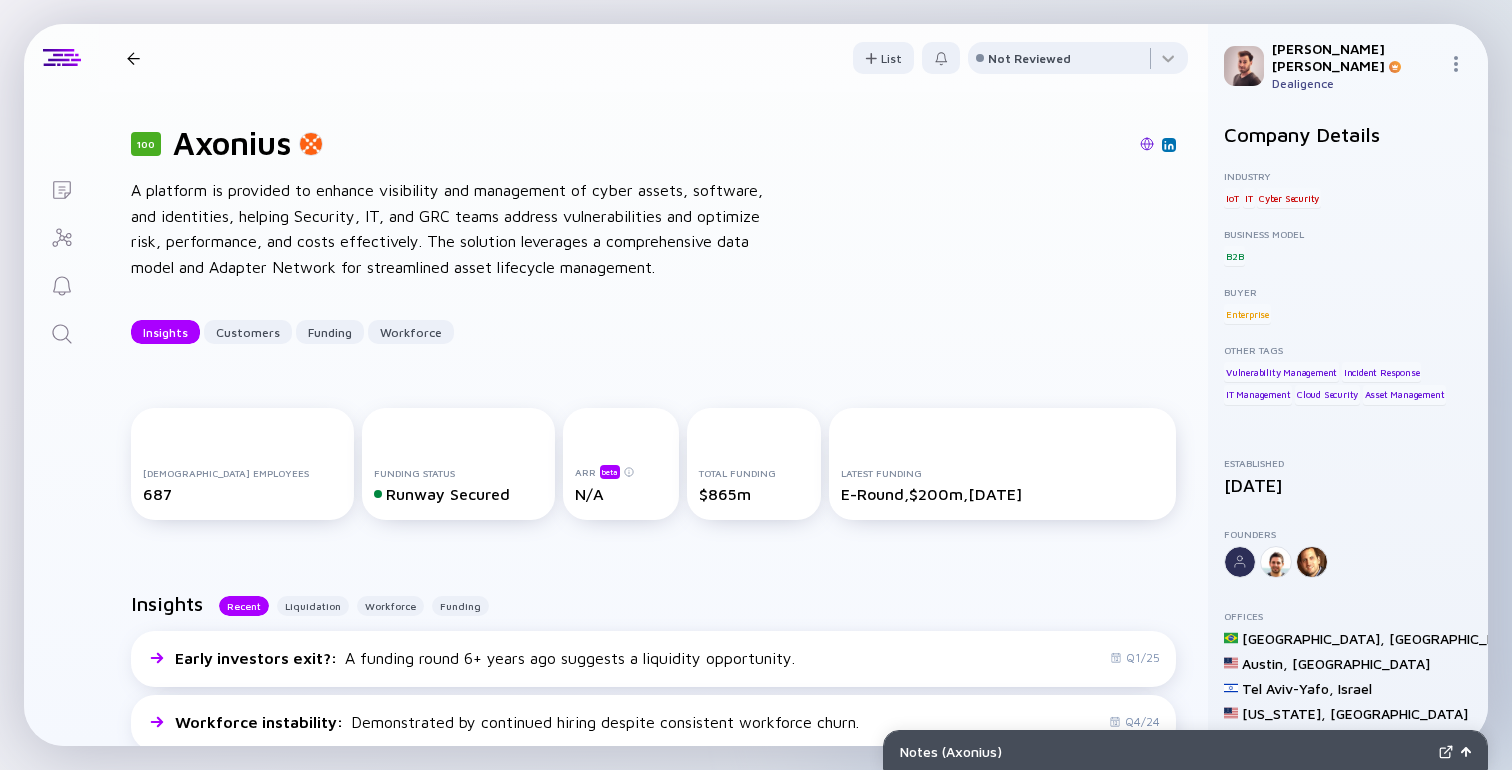 click on "A platform is provided to enhance visibility and management of cyber assets, software, and identities, helping Security, IT, and GRC teams address vulnerabilities and optimize risk, performance, and costs effectively. The solution leverages a comprehensive data model and Adapter Network for streamlined asset lifecycle management." at bounding box center [451, 229] 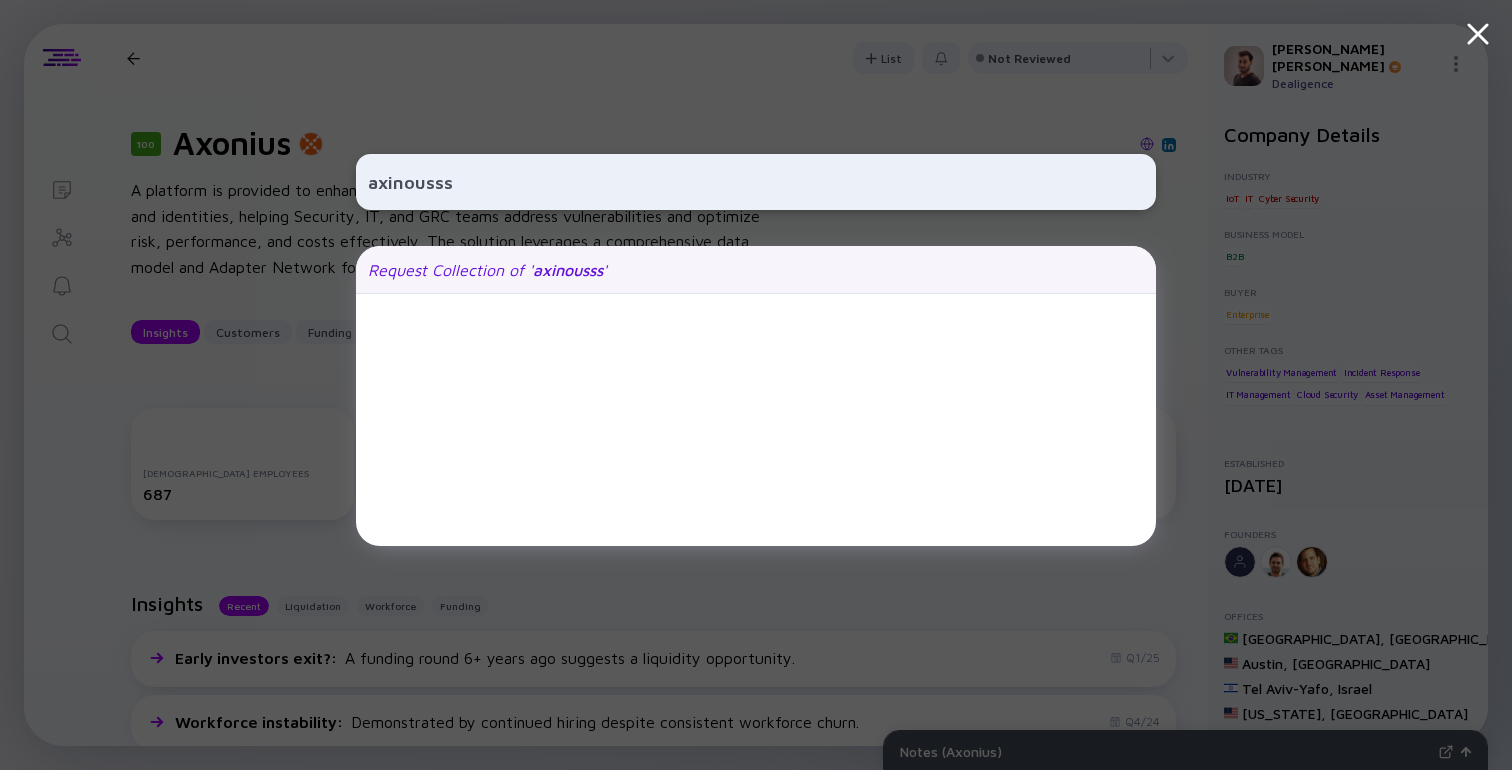 type on "axinousss" 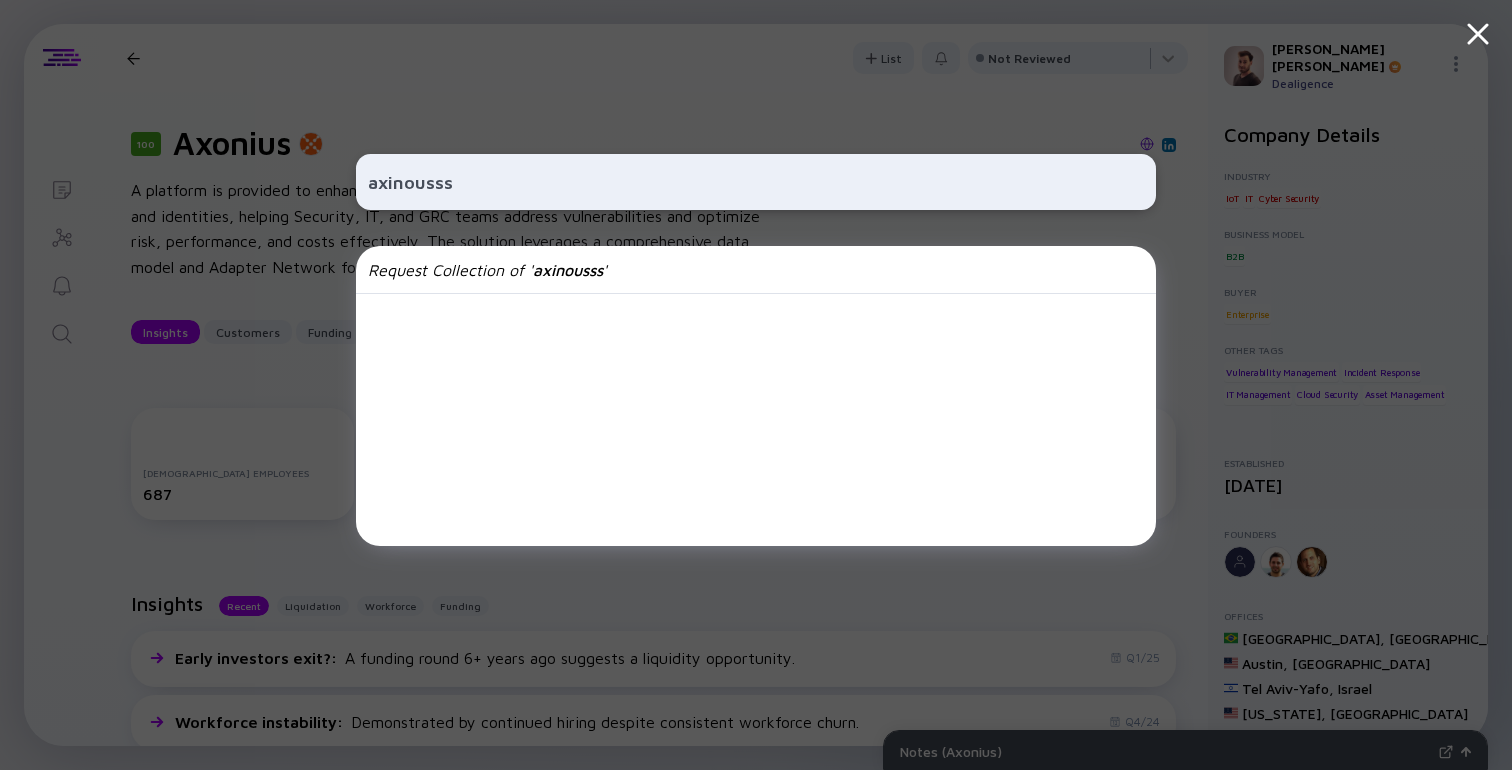 click on "axinousss Request Collection of ' axinousss '" at bounding box center [756, 385] 